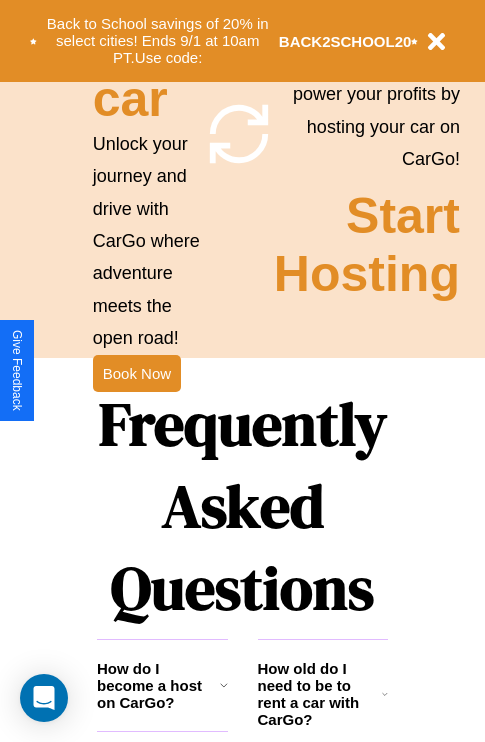 scroll, scrollTop: 1947, scrollLeft: 0, axis: vertical 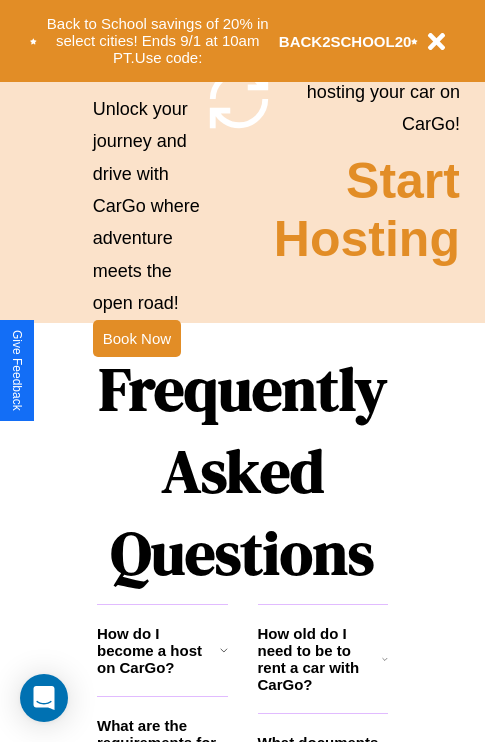 click on "Frequently Asked Questions" at bounding box center (242, 471) 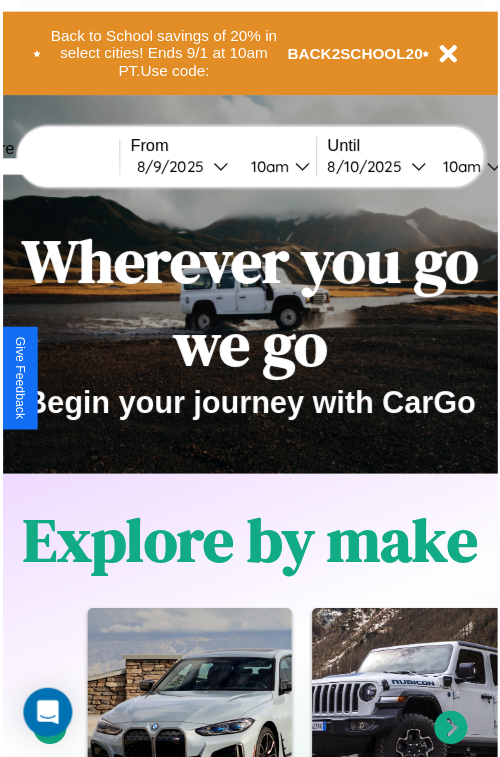 scroll, scrollTop: 0, scrollLeft: 0, axis: both 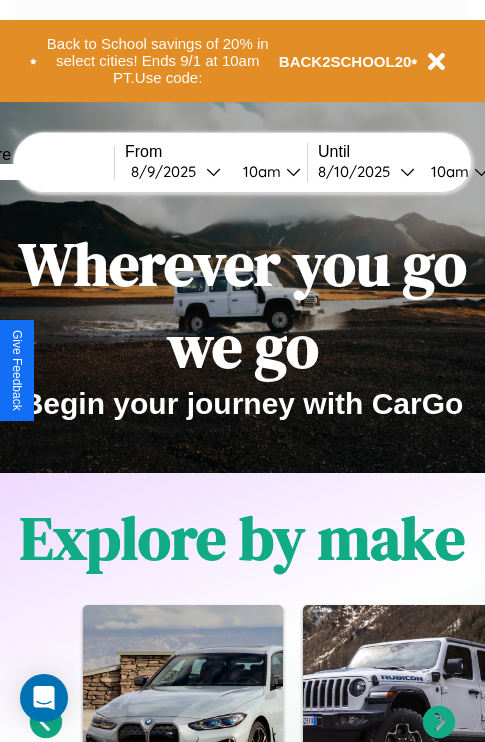 click at bounding box center (39, 172) 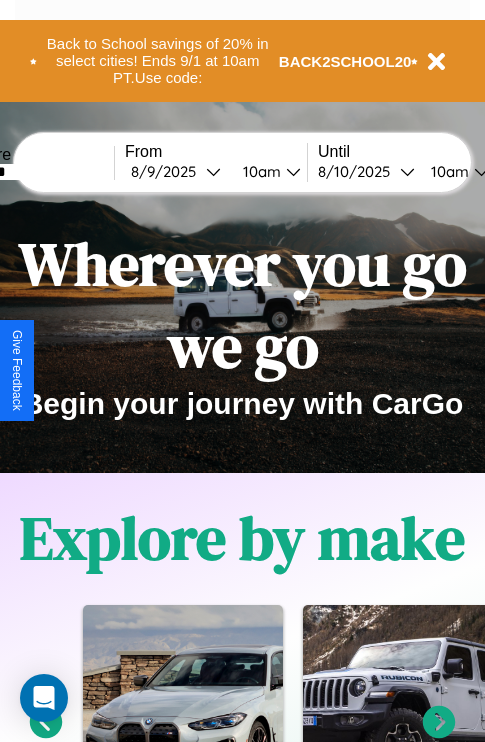 type on "*******" 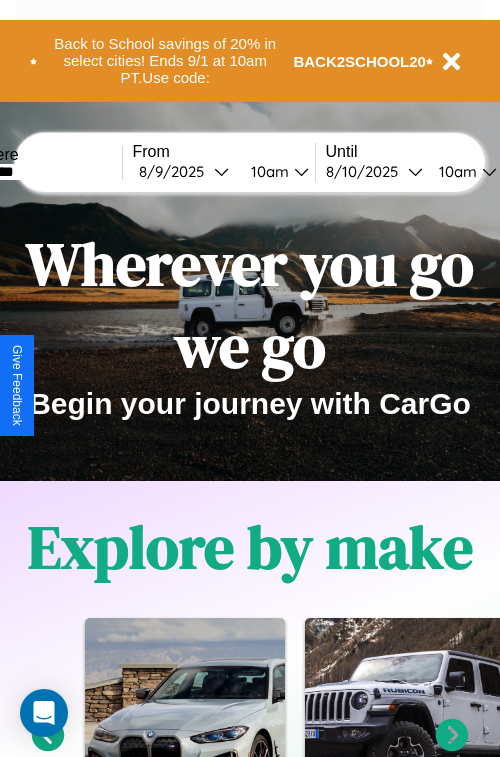 select on "*" 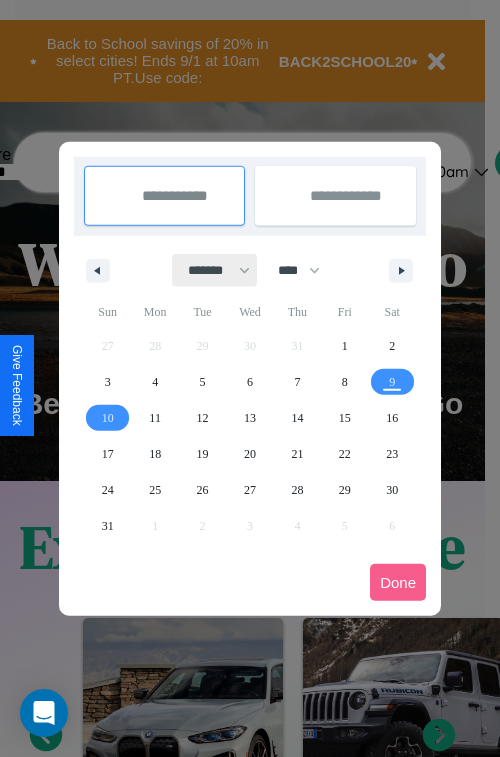 click on "******* ******** ***** ***** *** **** **** ****** ********* ******* ******** ********" at bounding box center (215, 270) 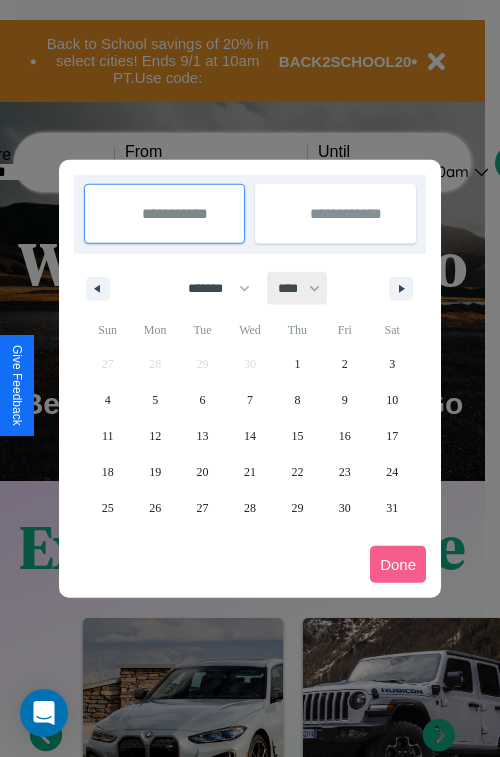 click on "**** **** **** **** **** **** **** **** **** **** **** **** **** **** **** **** **** **** **** **** **** **** **** **** **** **** **** **** **** **** **** **** **** **** **** **** **** **** **** **** **** **** **** **** **** **** **** **** **** **** **** **** **** **** **** **** **** **** **** **** **** **** **** **** **** **** **** **** **** **** **** **** **** **** **** **** **** **** **** **** **** **** **** **** **** **** **** **** **** **** **** **** **** **** **** **** **** **** **** **** **** **** **** **** **** **** **** **** **** **** **** **** **** **** **** **** **** **** **** **** ****" at bounding box center (298, 288) 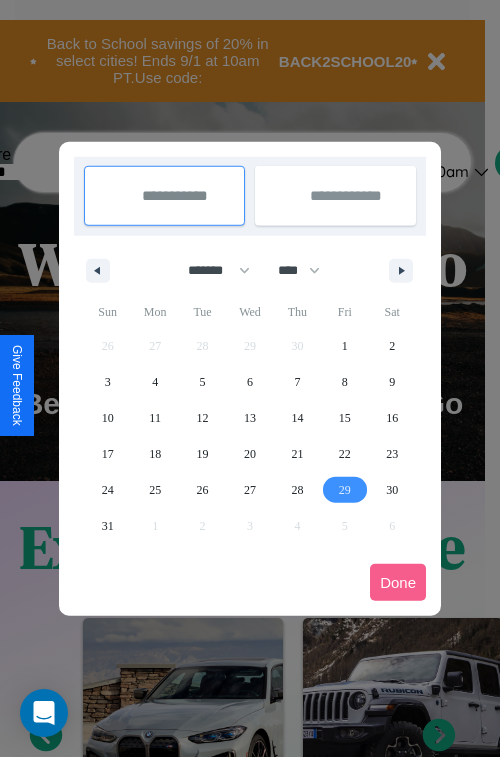 click on "29" at bounding box center (345, 490) 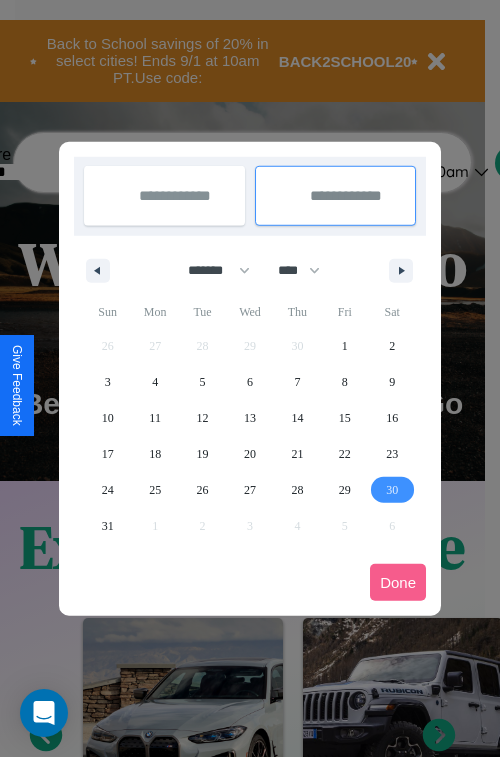 click on "30" at bounding box center [392, 490] 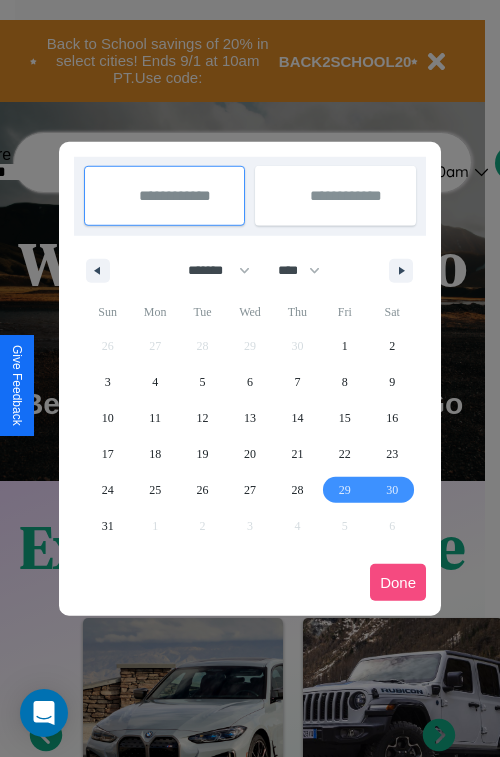 click on "Done" at bounding box center (398, 582) 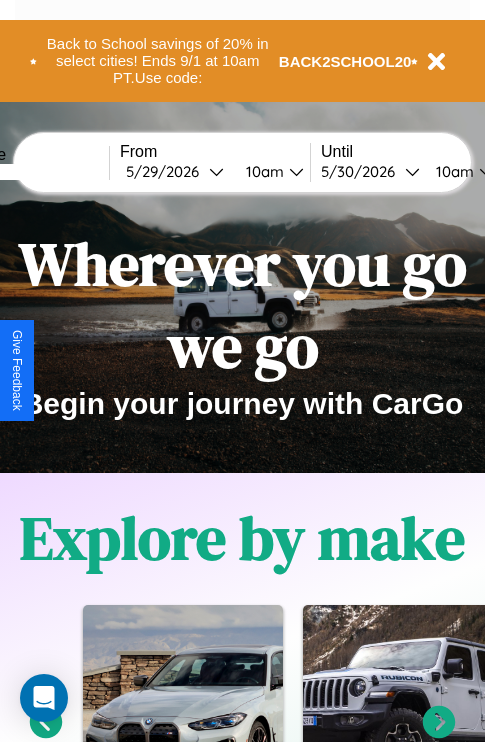 click on "10am" at bounding box center (262, 171) 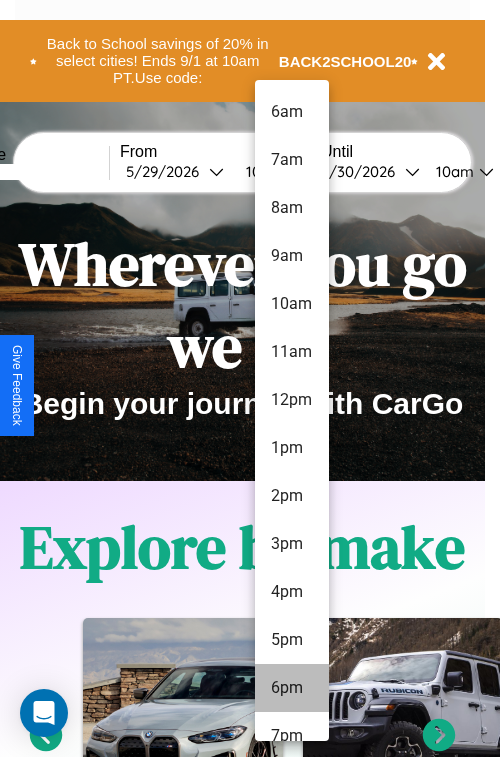 click on "6pm" at bounding box center [292, 688] 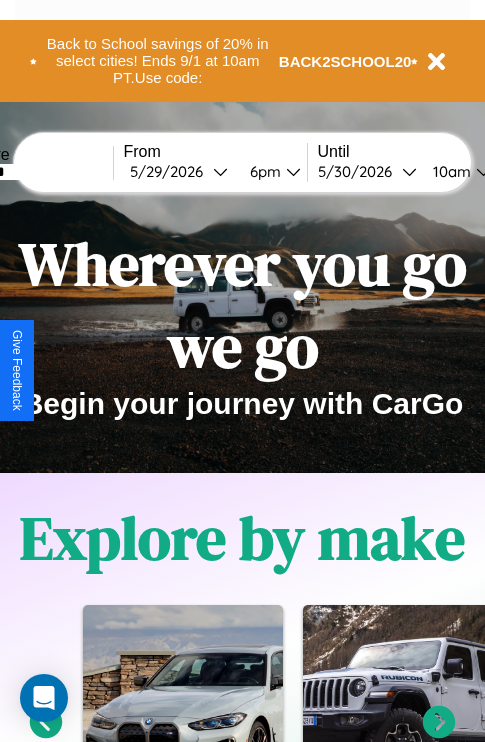 click on "10am" at bounding box center (449, 171) 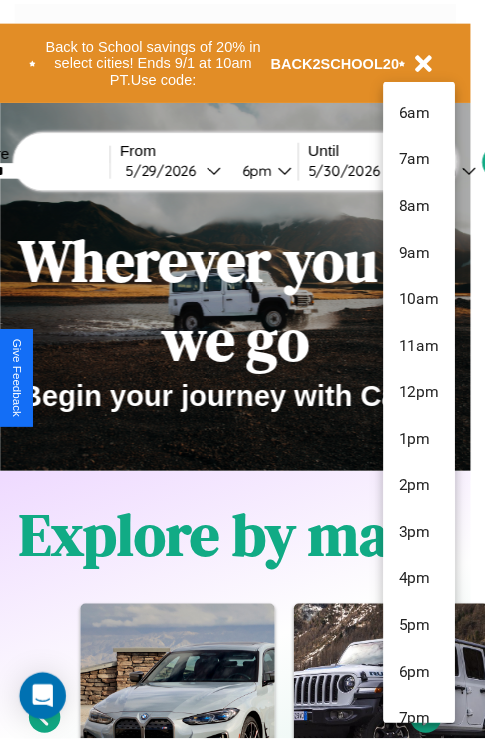 scroll, scrollTop: 163, scrollLeft: 0, axis: vertical 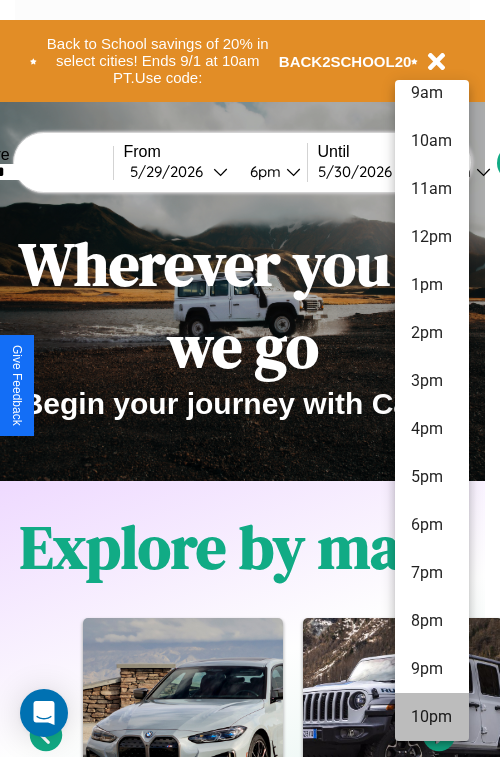 click on "10pm" at bounding box center [432, 717] 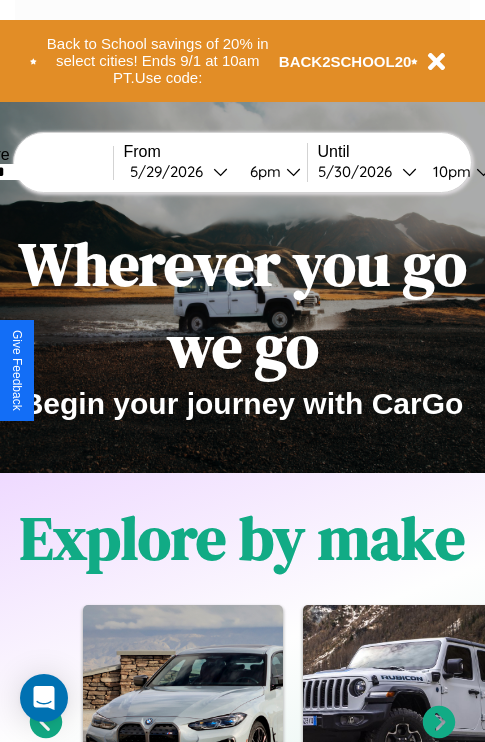 click 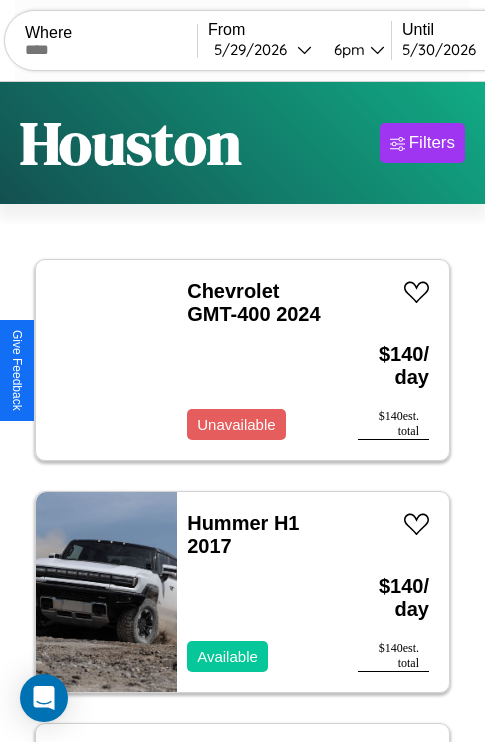 scroll, scrollTop: 94, scrollLeft: 0, axis: vertical 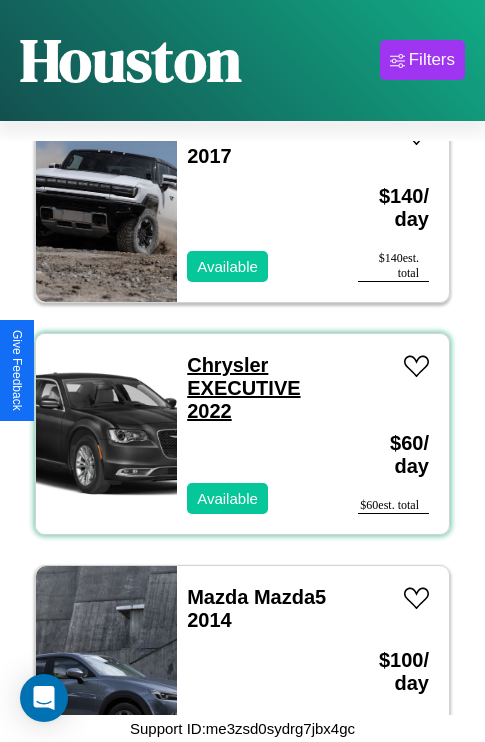 click on "Chrysler   EXECUTIVE   2022" at bounding box center [243, 388] 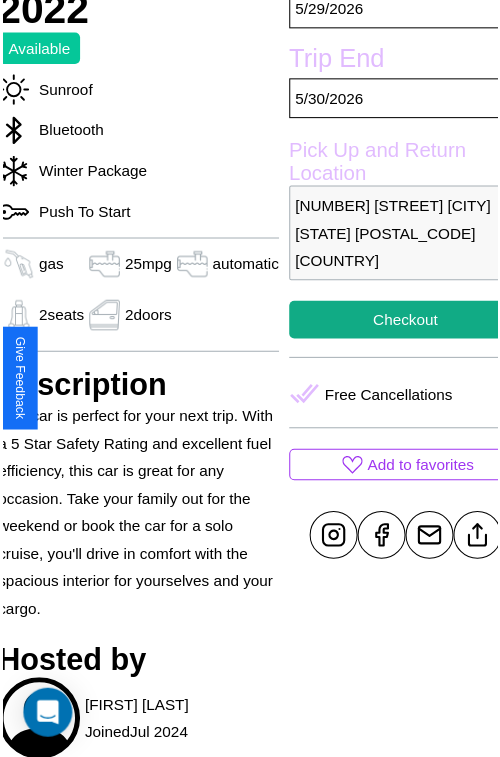 scroll, scrollTop: 641, scrollLeft: 84, axis: both 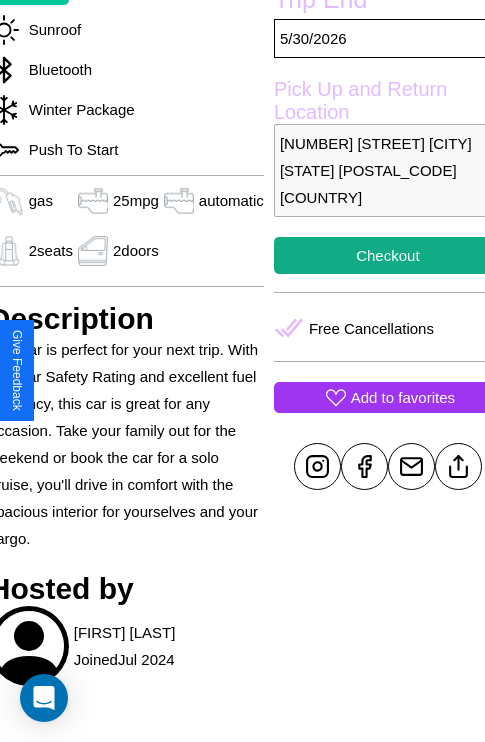 click on "Add to favorites" at bounding box center (403, 397) 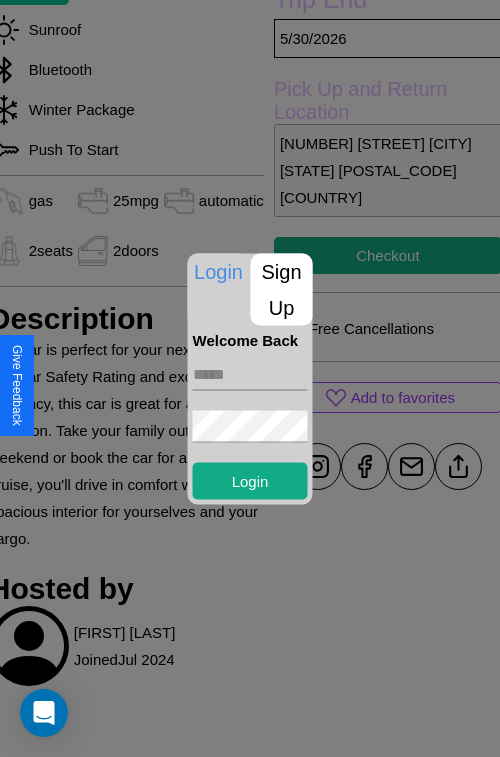 click on "Sign Up" at bounding box center (282, 289) 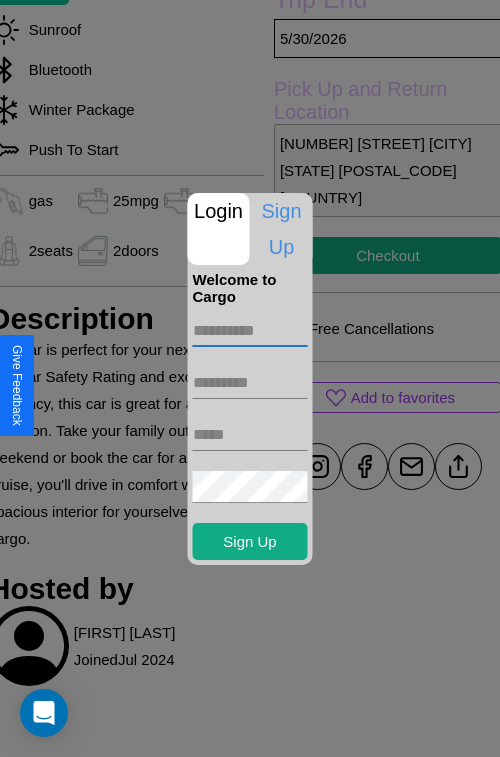 click at bounding box center [250, 331] 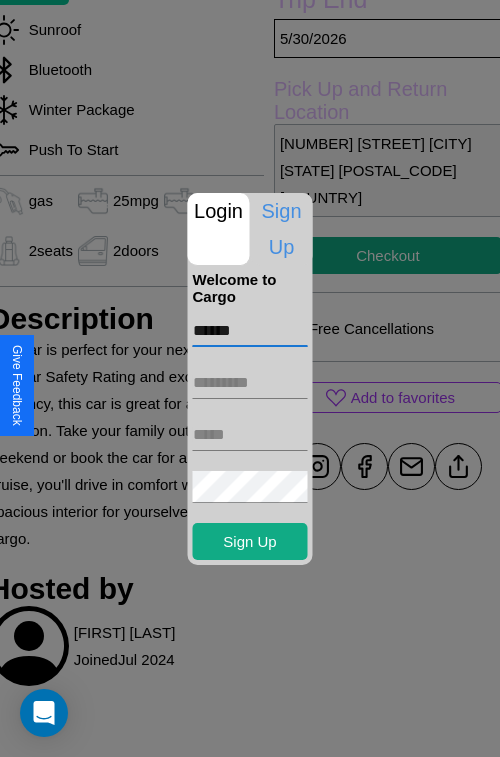 type on "******" 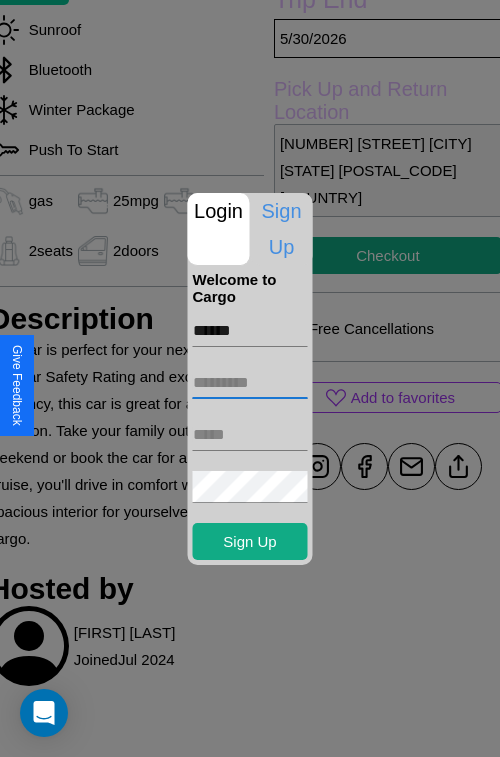 click at bounding box center [250, 383] 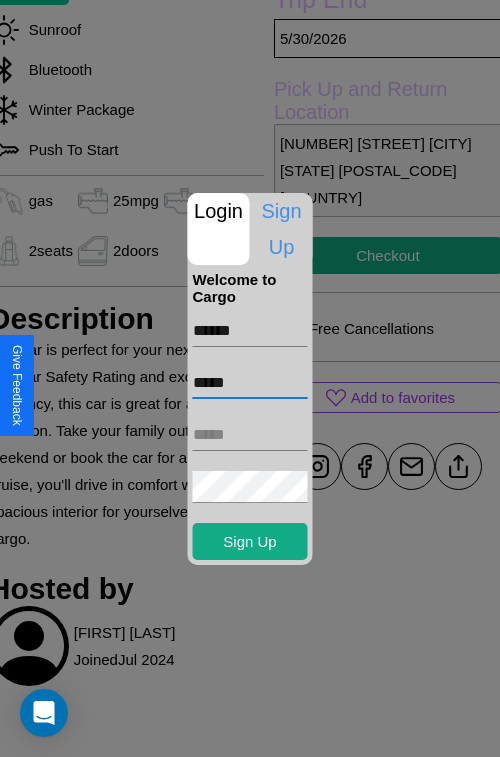 type on "*****" 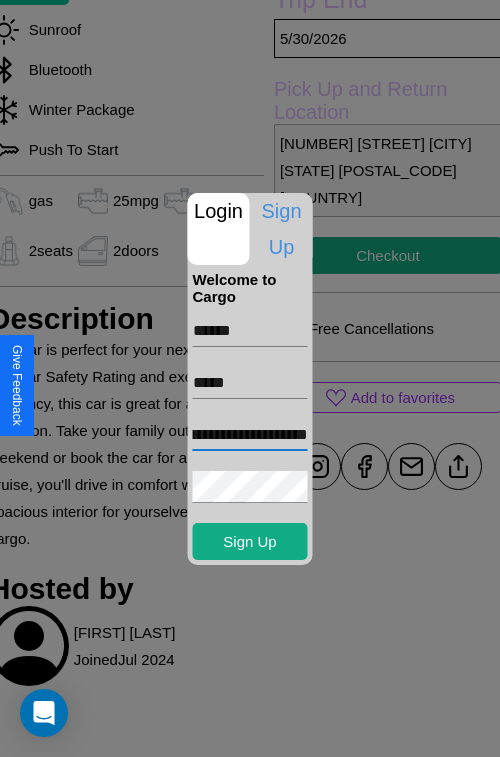 scroll, scrollTop: 0, scrollLeft: 84, axis: horizontal 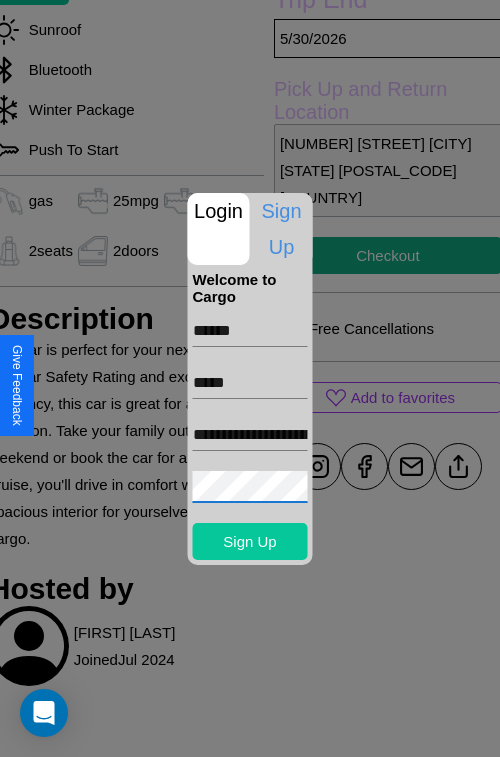 click on "Sign Up" at bounding box center [250, 541] 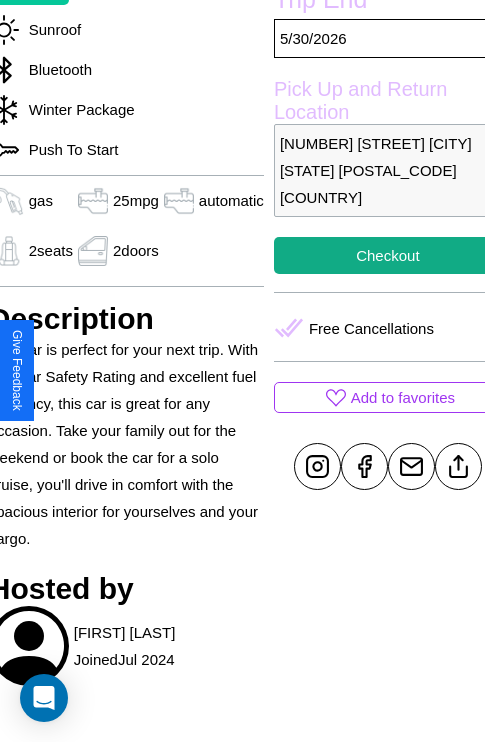 scroll, scrollTop: 641, scrollLeft: 84, axis: both 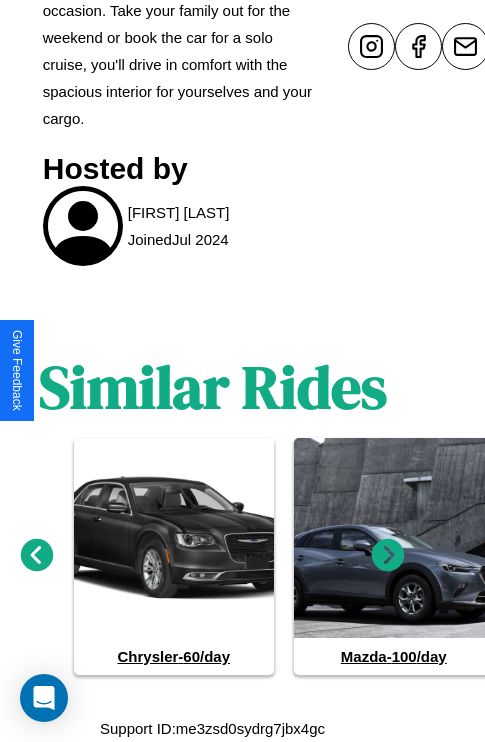 click 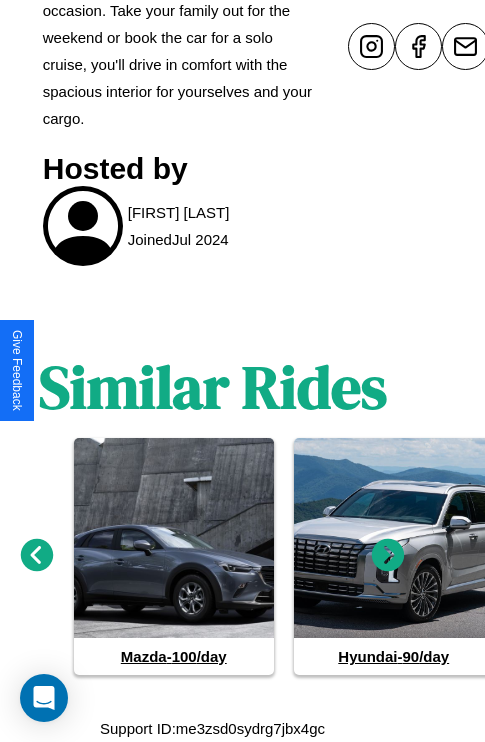 click 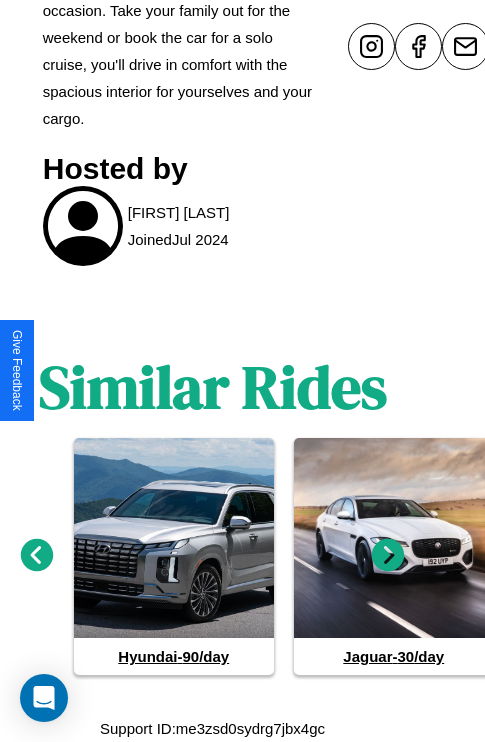 click 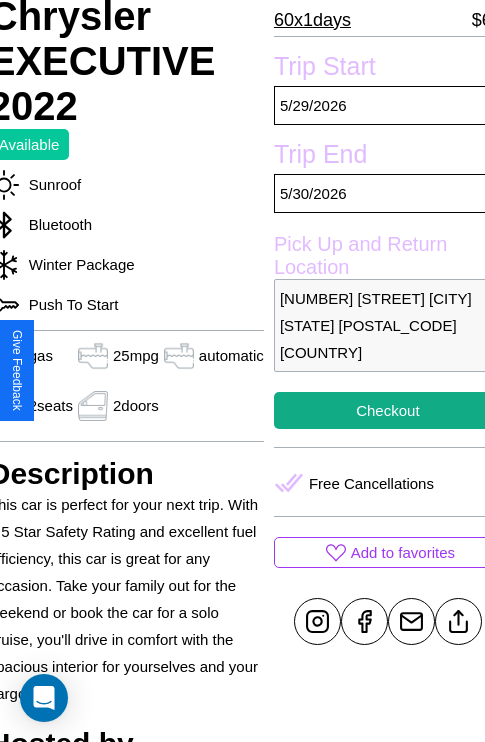 scroll, scrollTop: 499, scrollLeft: 84, axis: both 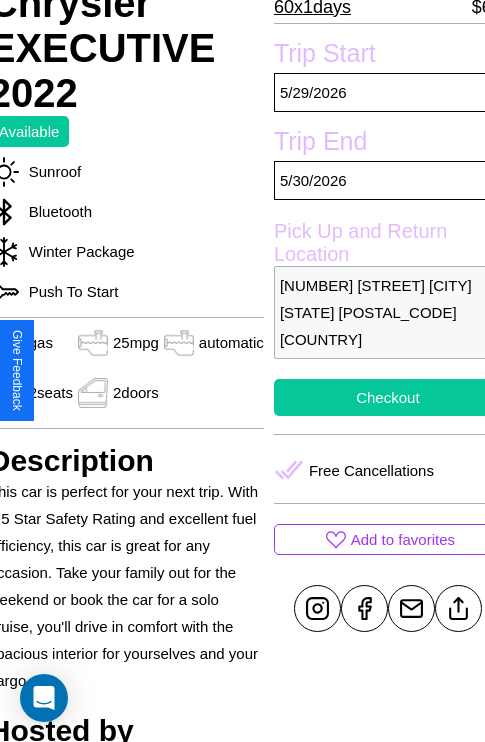 click on "Checkout" at bounding box center (388, 397) 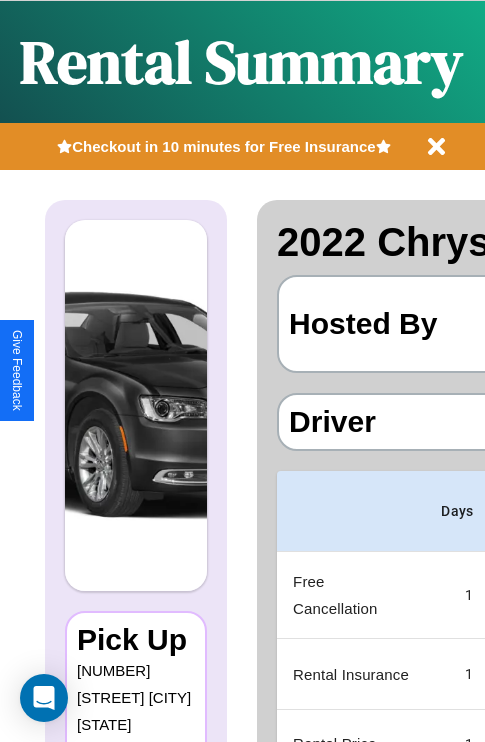 scroll, scrollTop: 0, scrollLeft: 378, axis: horizontal 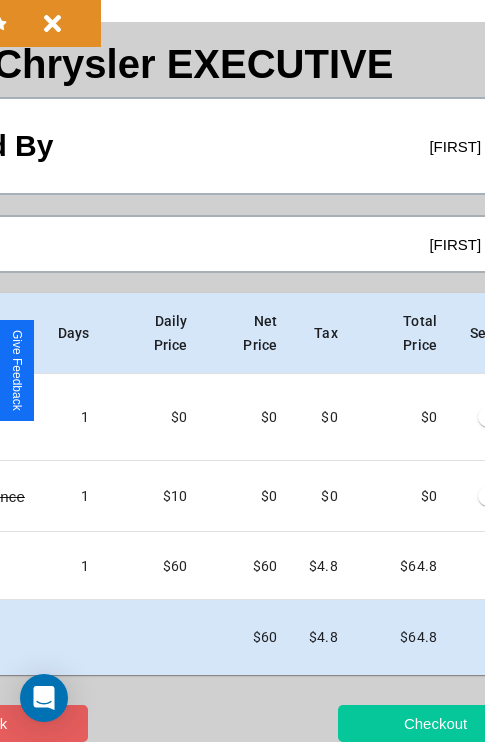 click on "Checkout" at bounding box center (435, 723) 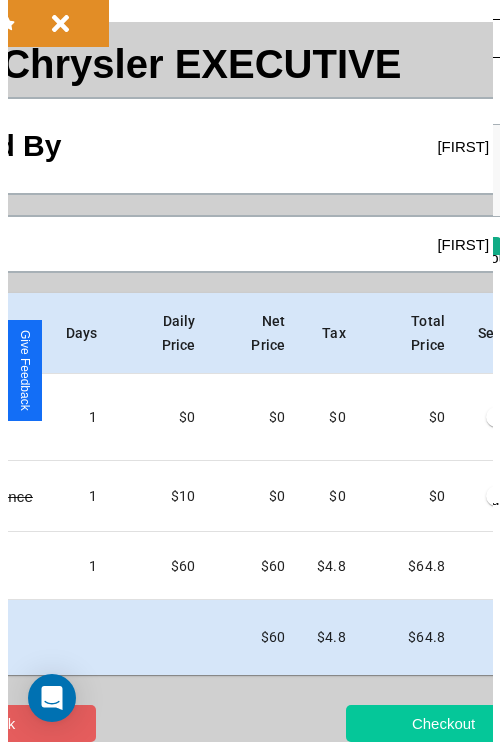 scroll, scrollTop: 0, scrollLeft: 0, axis: both 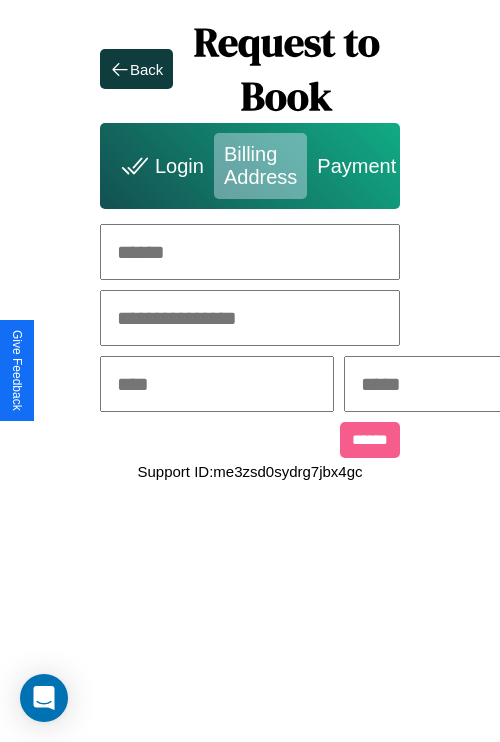 click at bounding box center [250, 252] 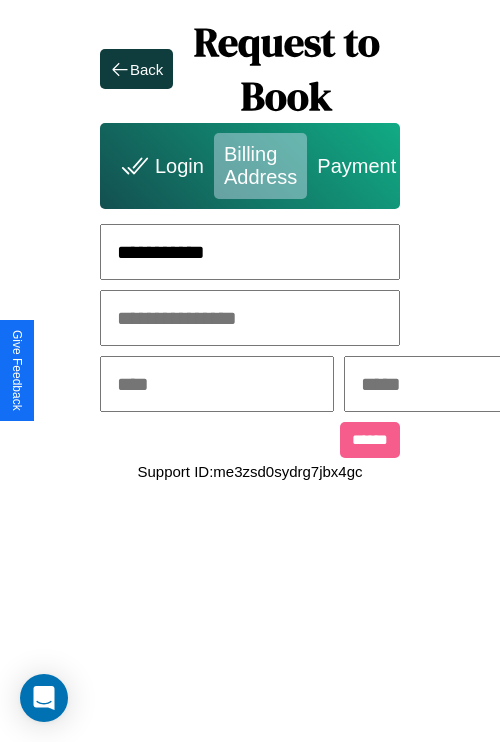 type on "**********" 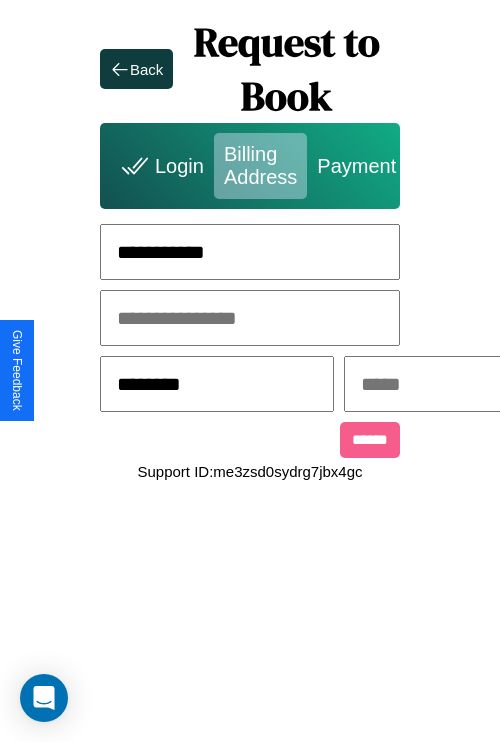 type on "********" 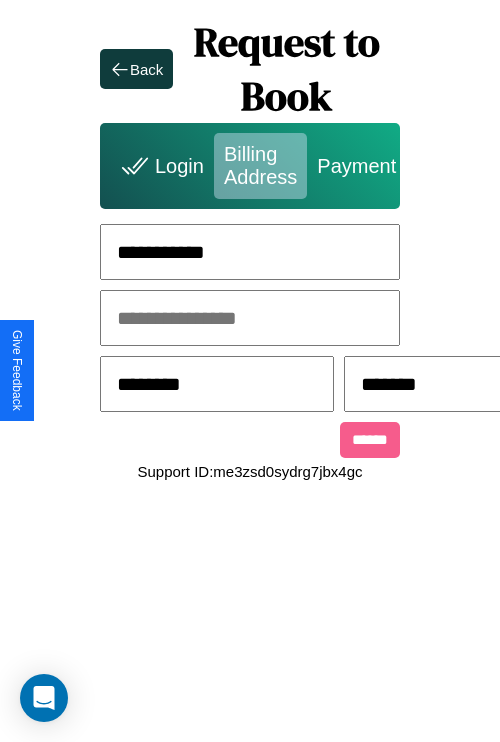scroll, scrollTop: 0, scrollLeft: 517, axis: horizontal 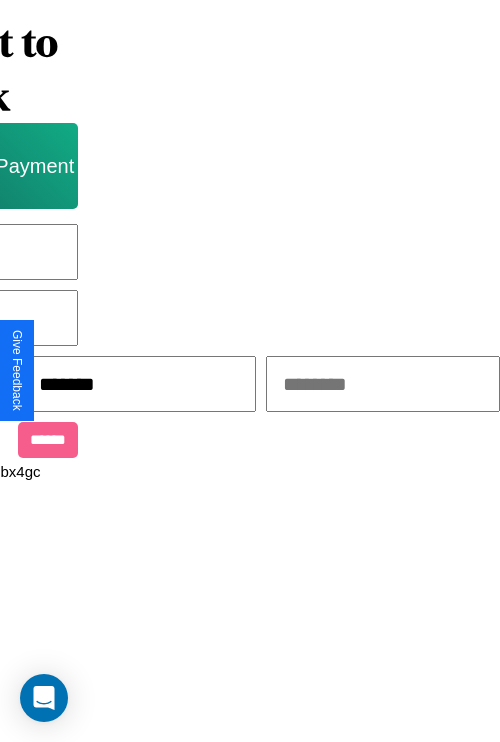 type on "*******" 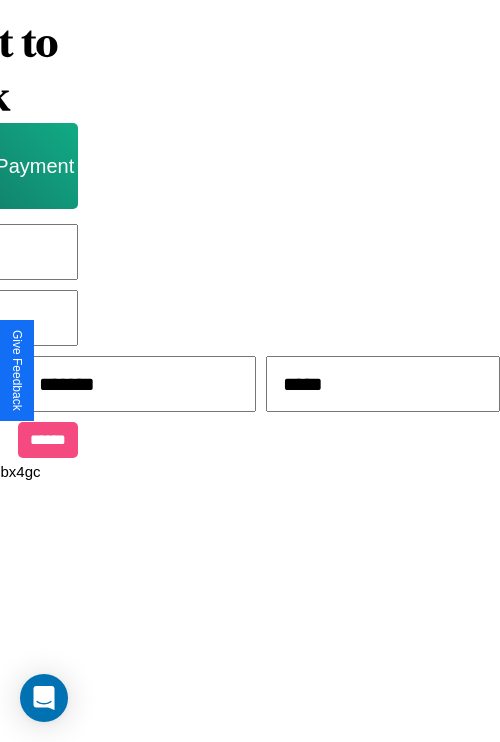 type on "*****" 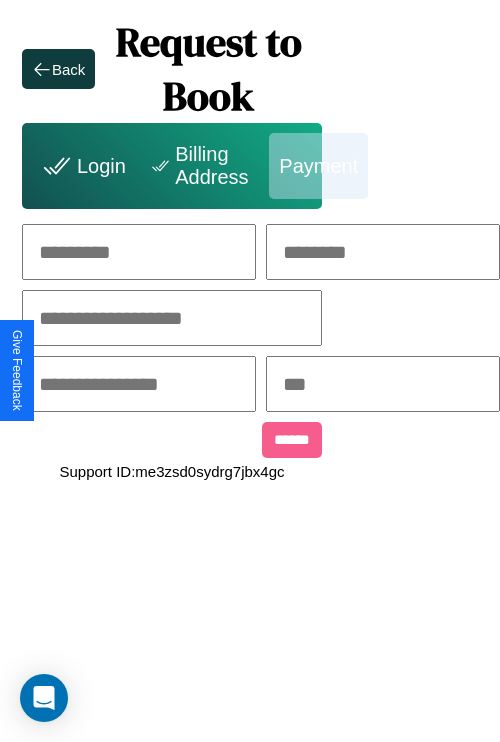 scroll, scrollTop: 0, scrollLeft: 208, axis: horizontal 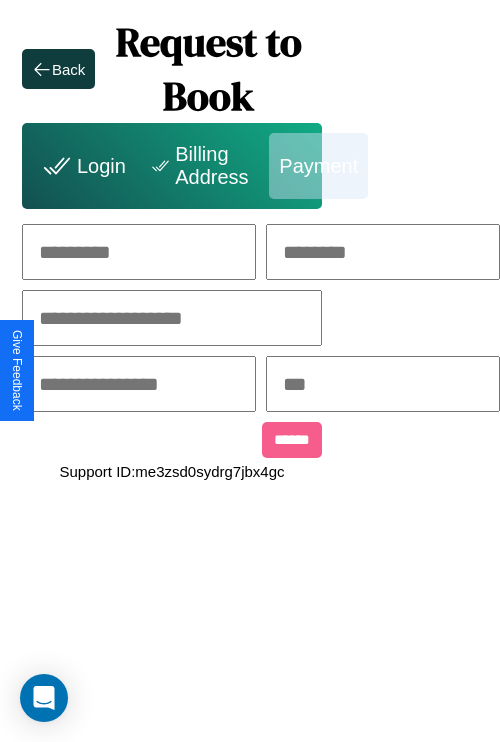 click at bounding box center [139, 252] 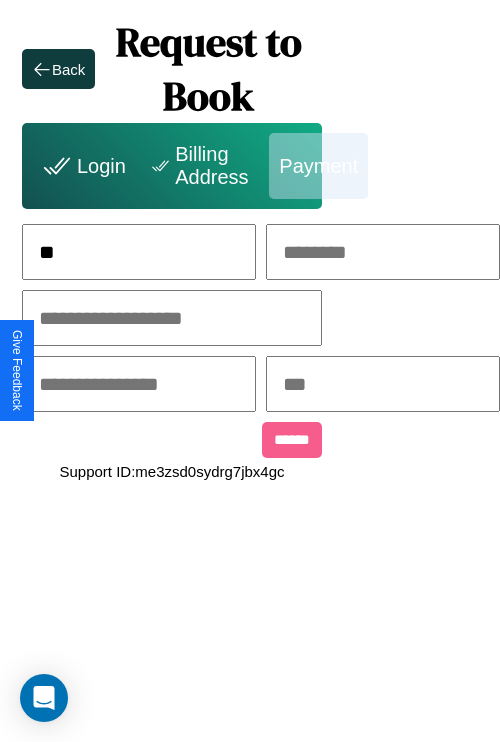 scroll, scrollTop: 0, scrollLeft: 131, axis: horizontal 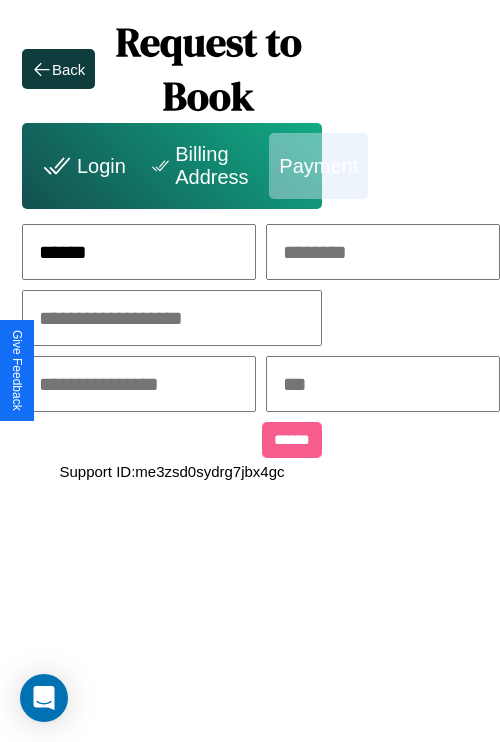 type on "******" 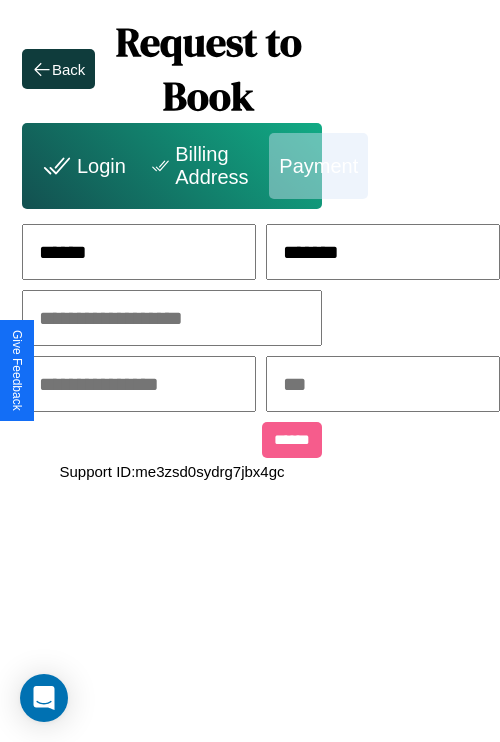 type on "*******" 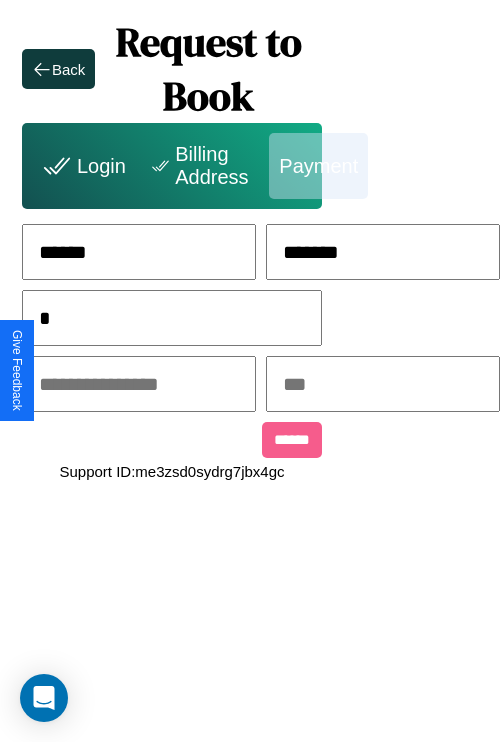 scroll, scrollTop: 0, scrollLeft: 128, axis: horizontal 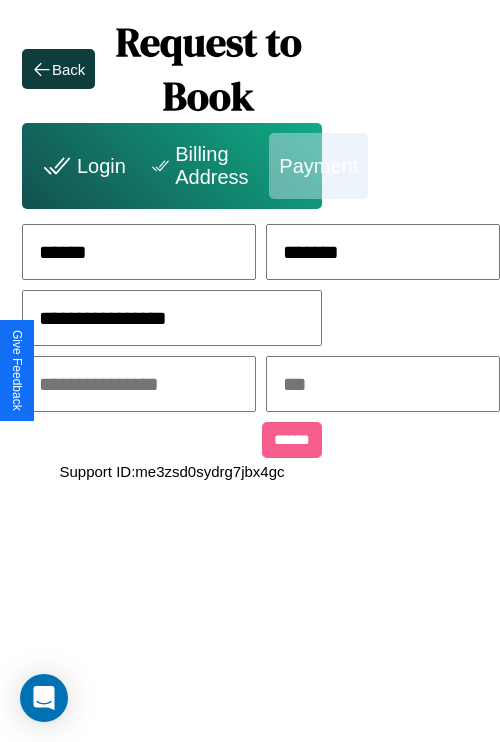 type on "**********" 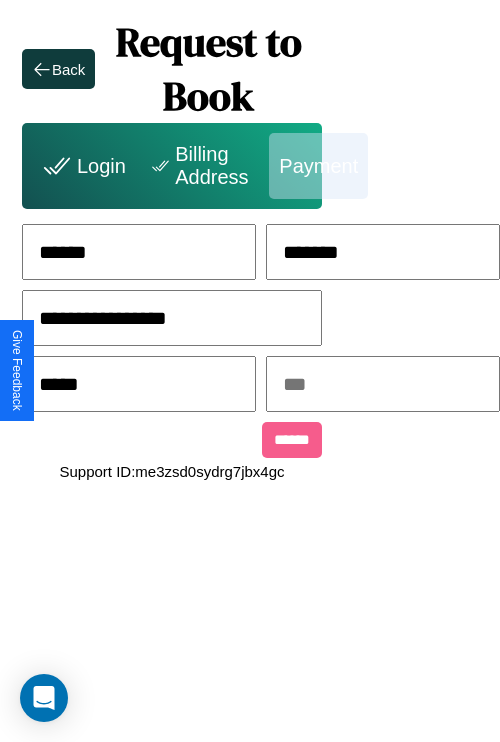 type on "*****" 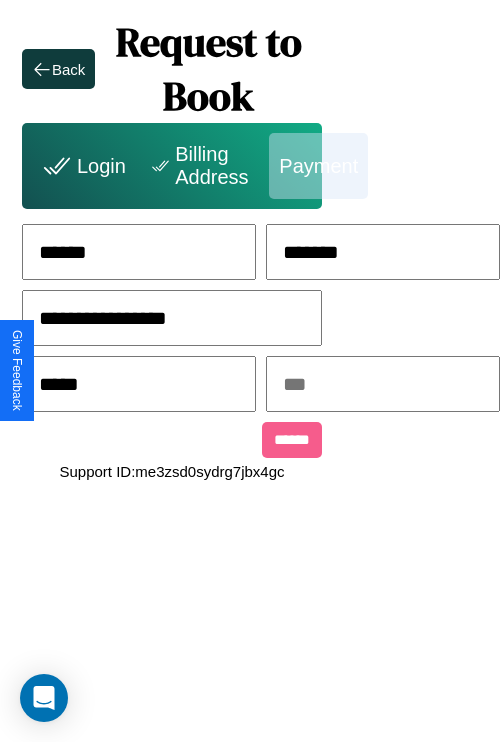 click at bounding box center (383, 384) 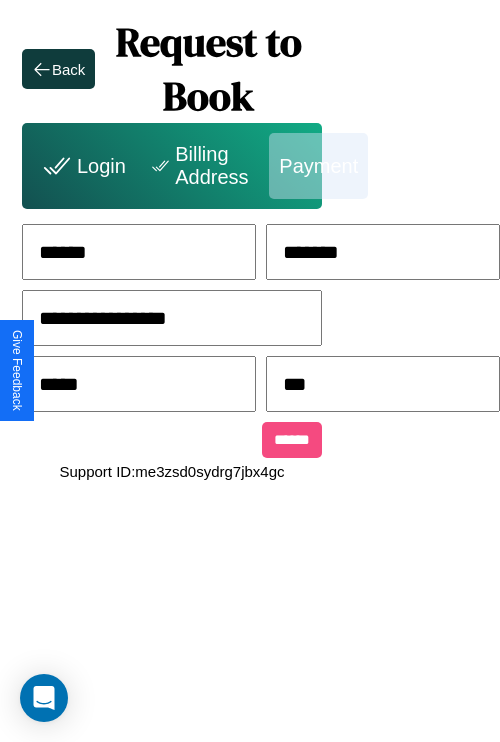 type on "***" 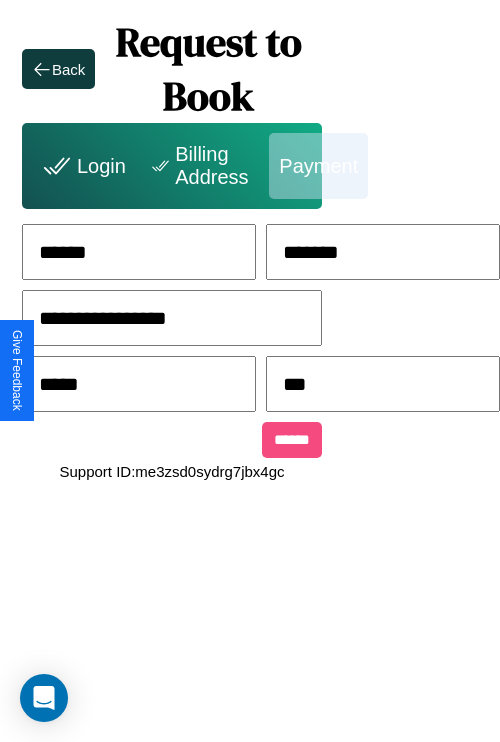 click on "******" at bounding box center [292, 440] 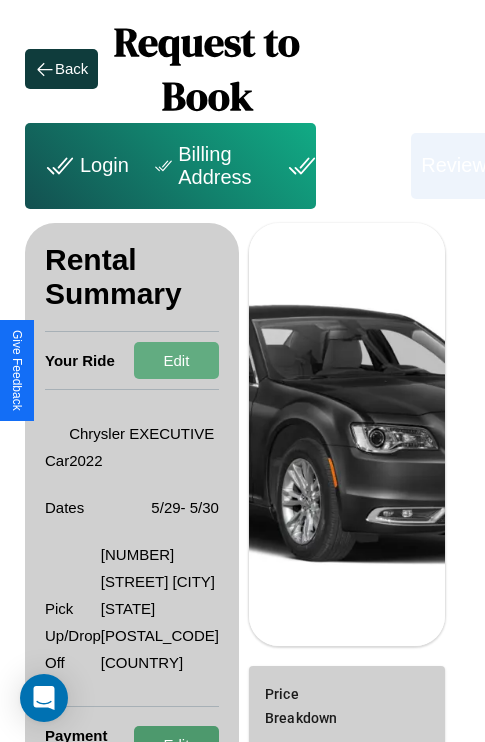 scroll, scrollTop: 38, scrollLeft: 72, axis: both 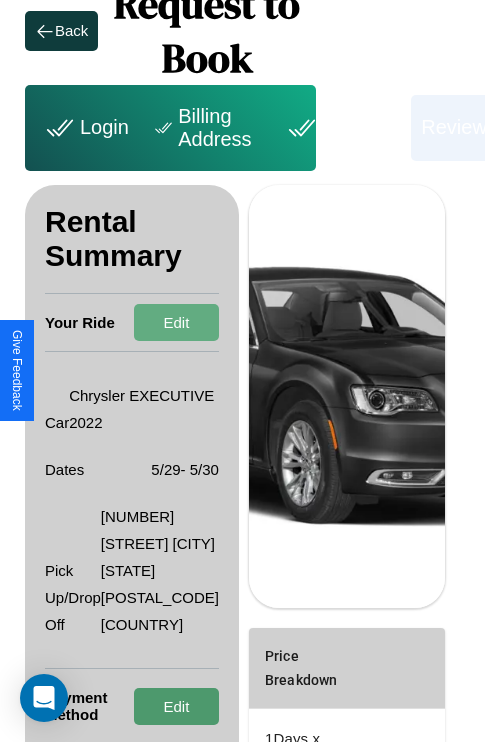 click on "Edit" at bounding box center (176, 706) 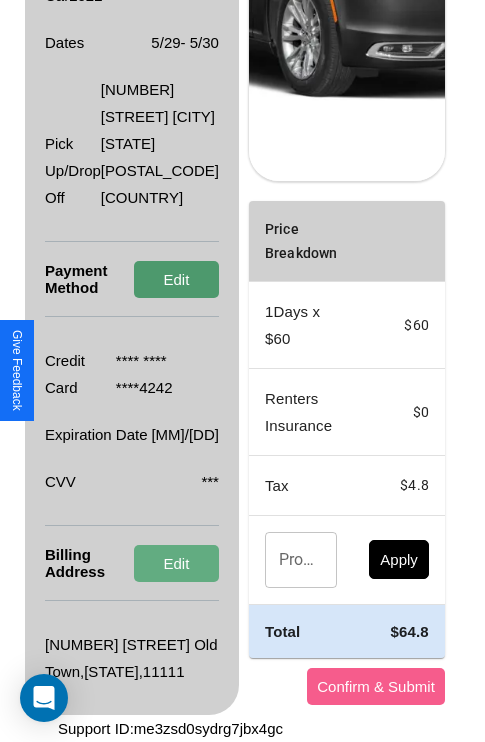 scroll, scrollTop: 482, scrollLeft: 72, axis: both 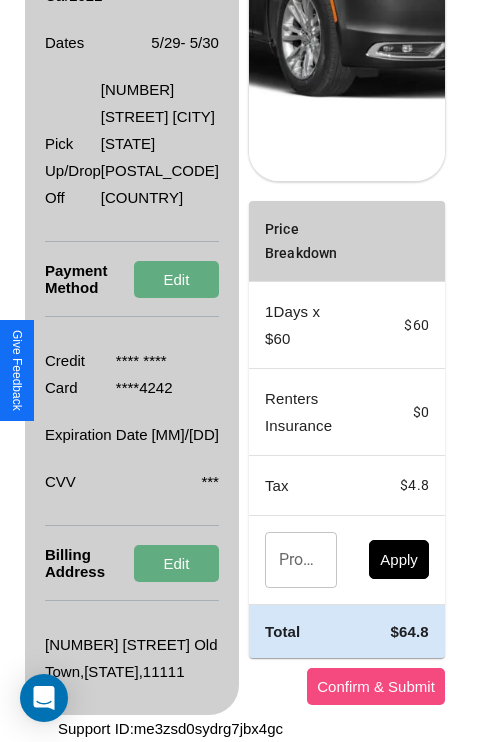 click on "Confirm & Submit" at bounding box center [376, 686] 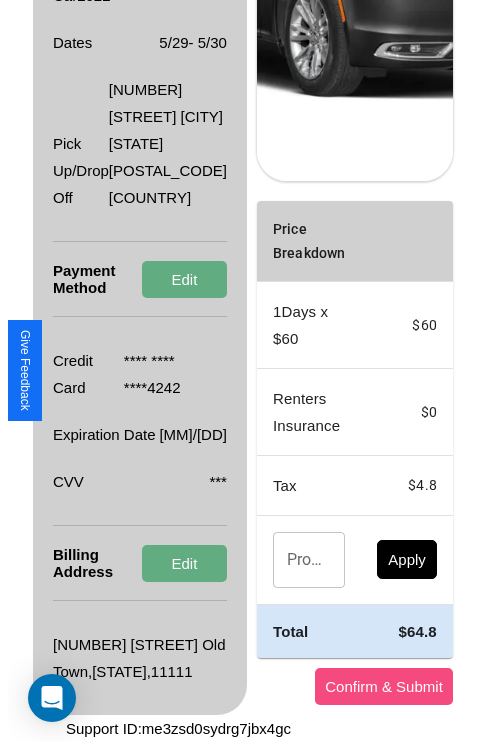 scroll, scrollTop: 0, scrollLeft: 72, axis: horizontal 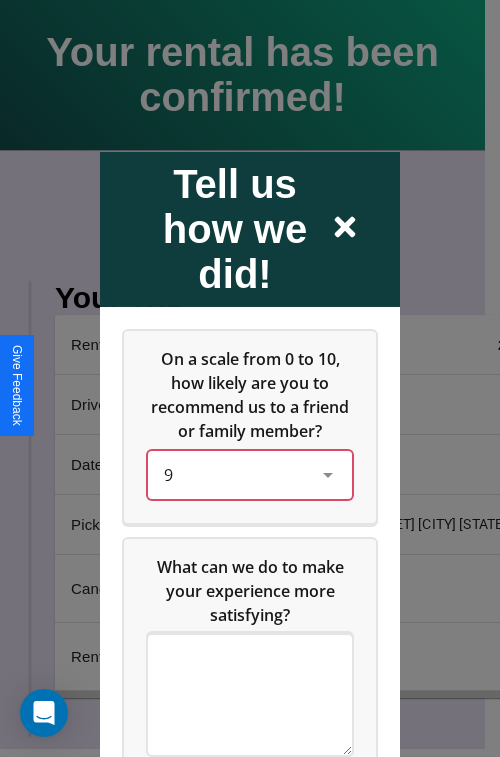 click on "9" at bounding box center (234, 474) 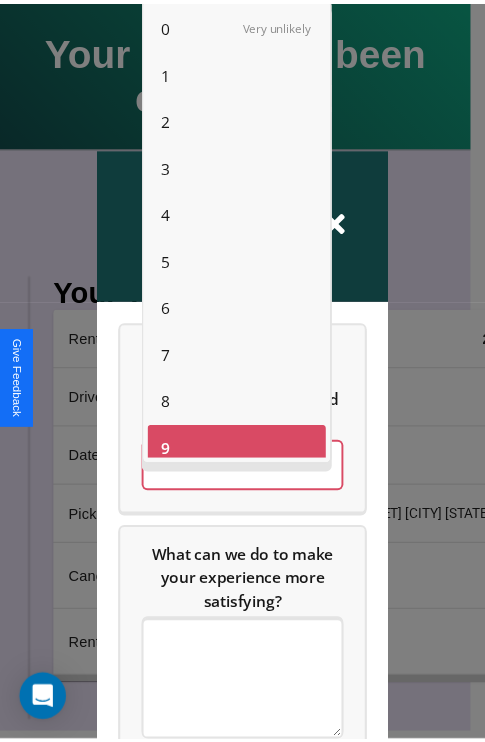 scroll, scrollTop: 14, scrollLeft: 0, axis: vertical 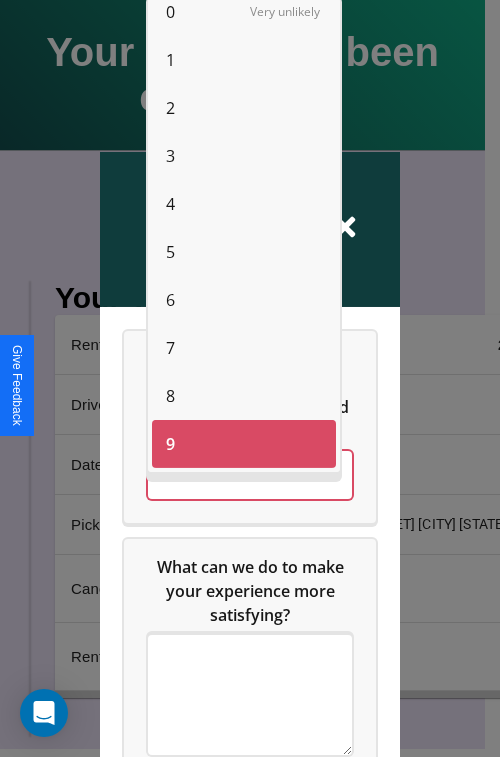 click on "5" at bounding box center [170, 252] 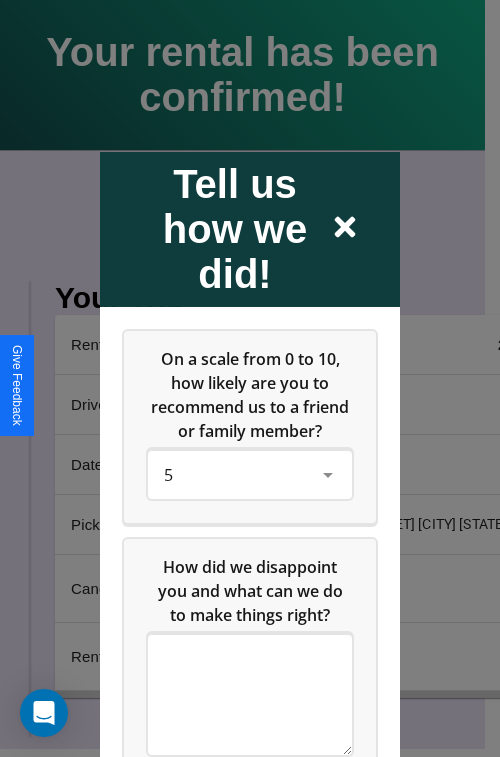 click 